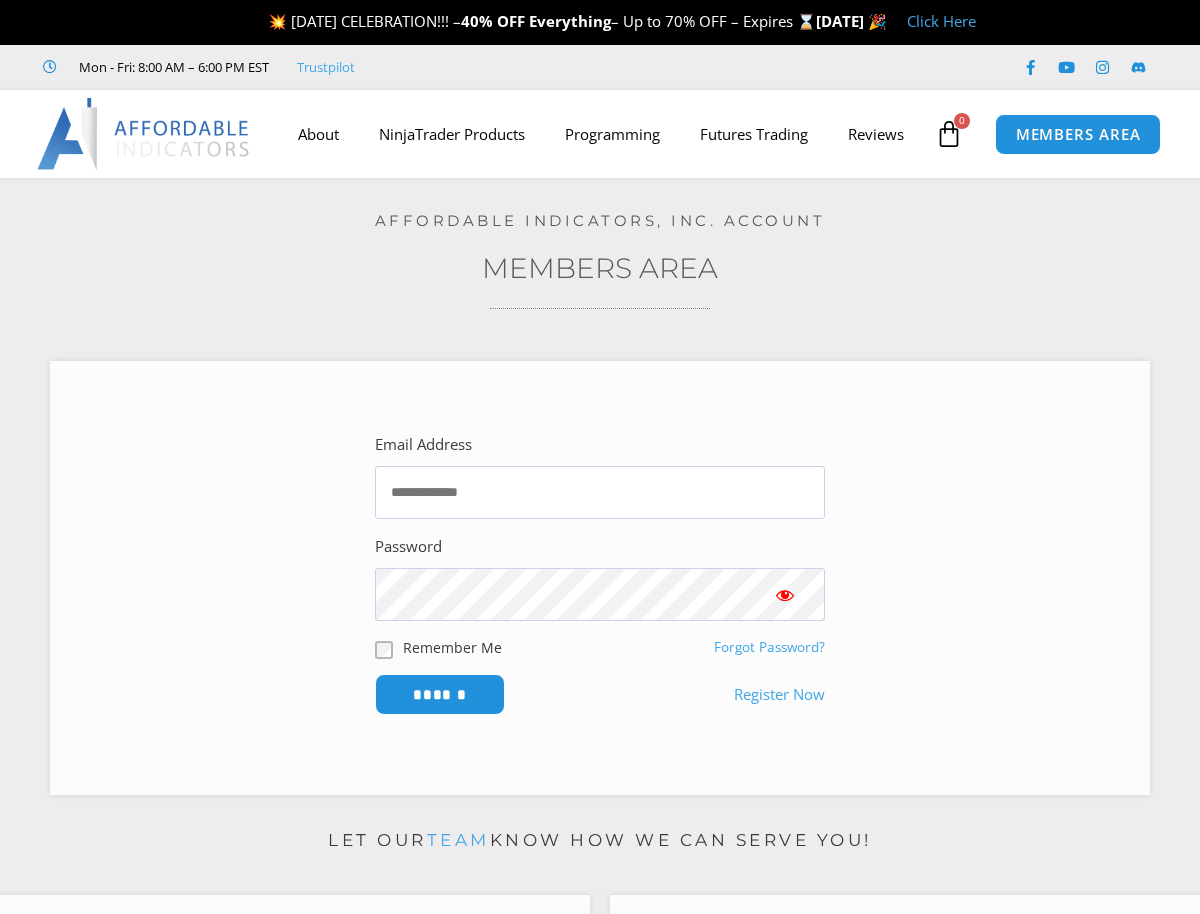 scroll, scrollTop: 0, scrollLeft: 0, axis: both 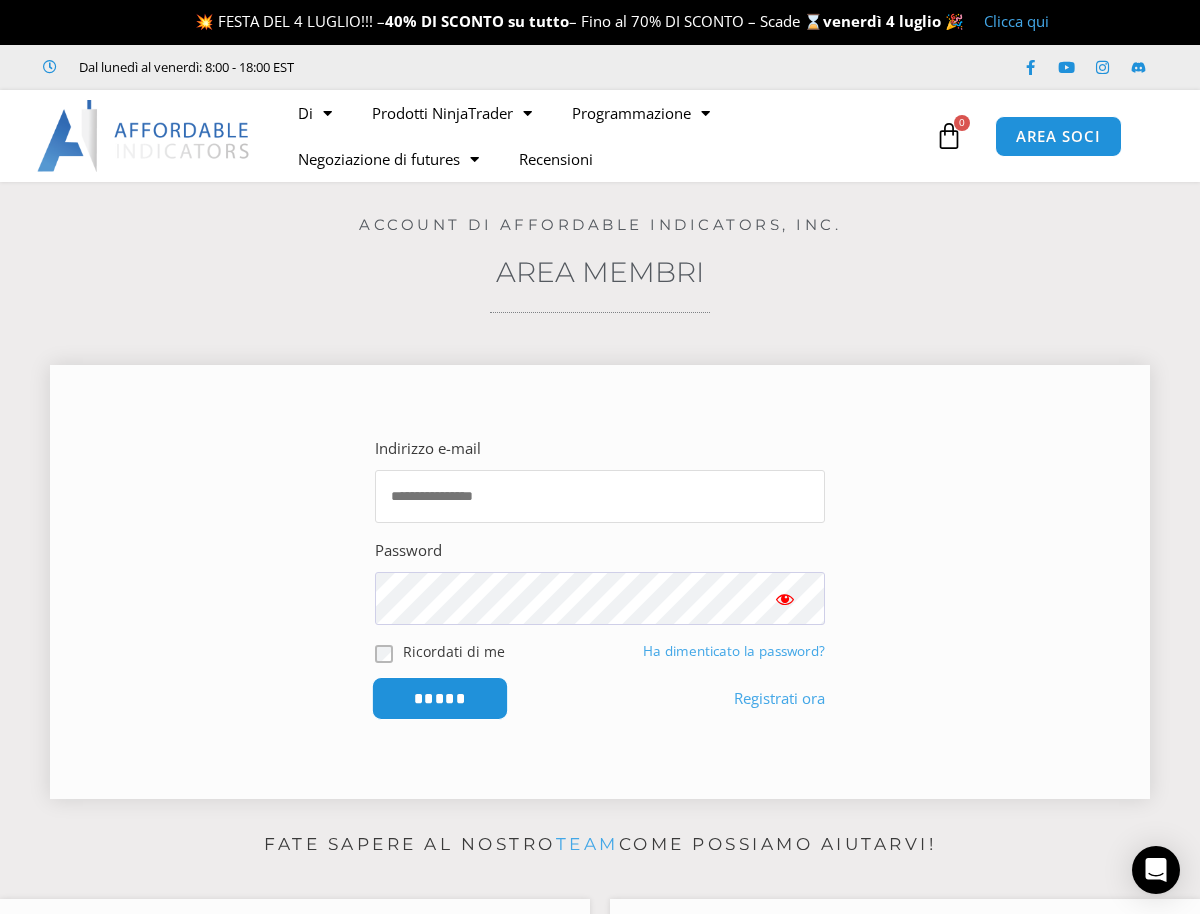 type on "**********" 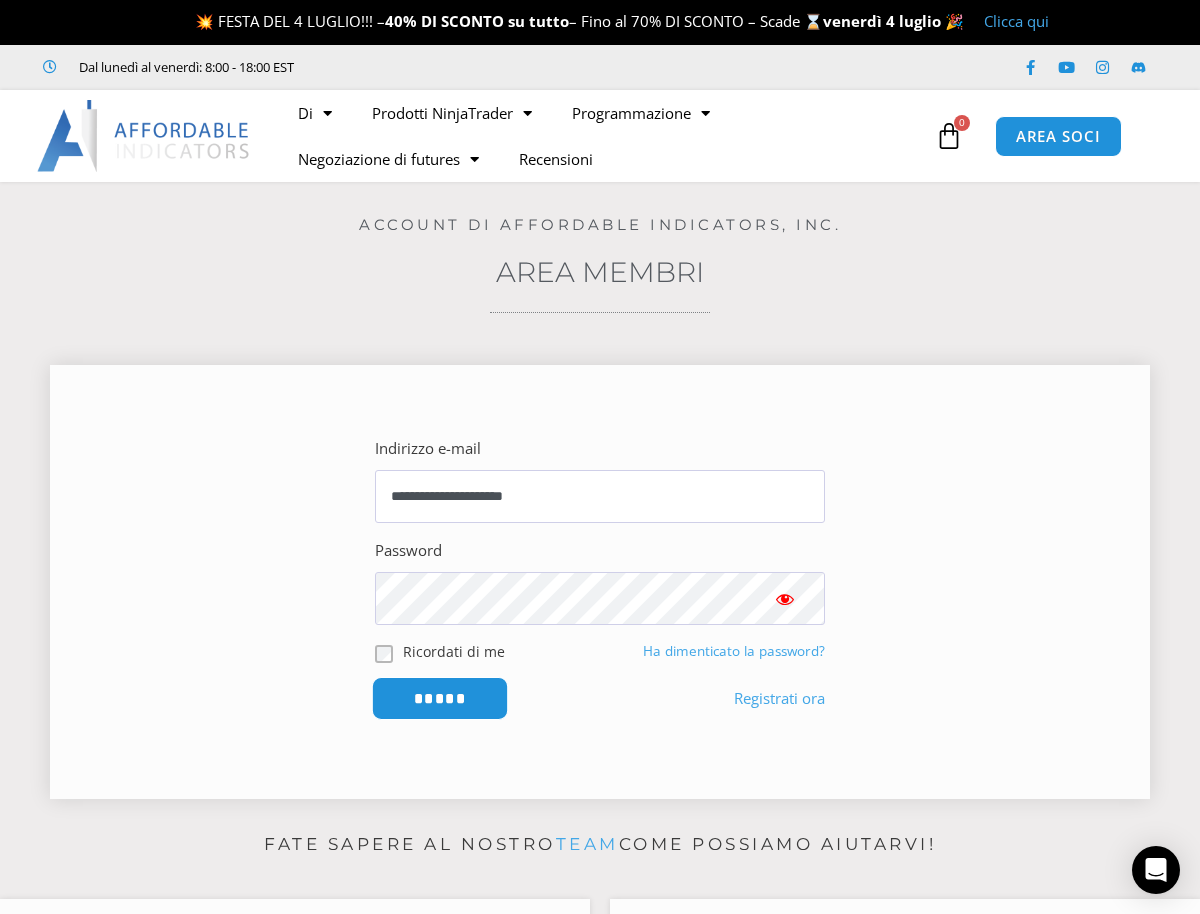 click on "*****" at bounding box center (440, 698) 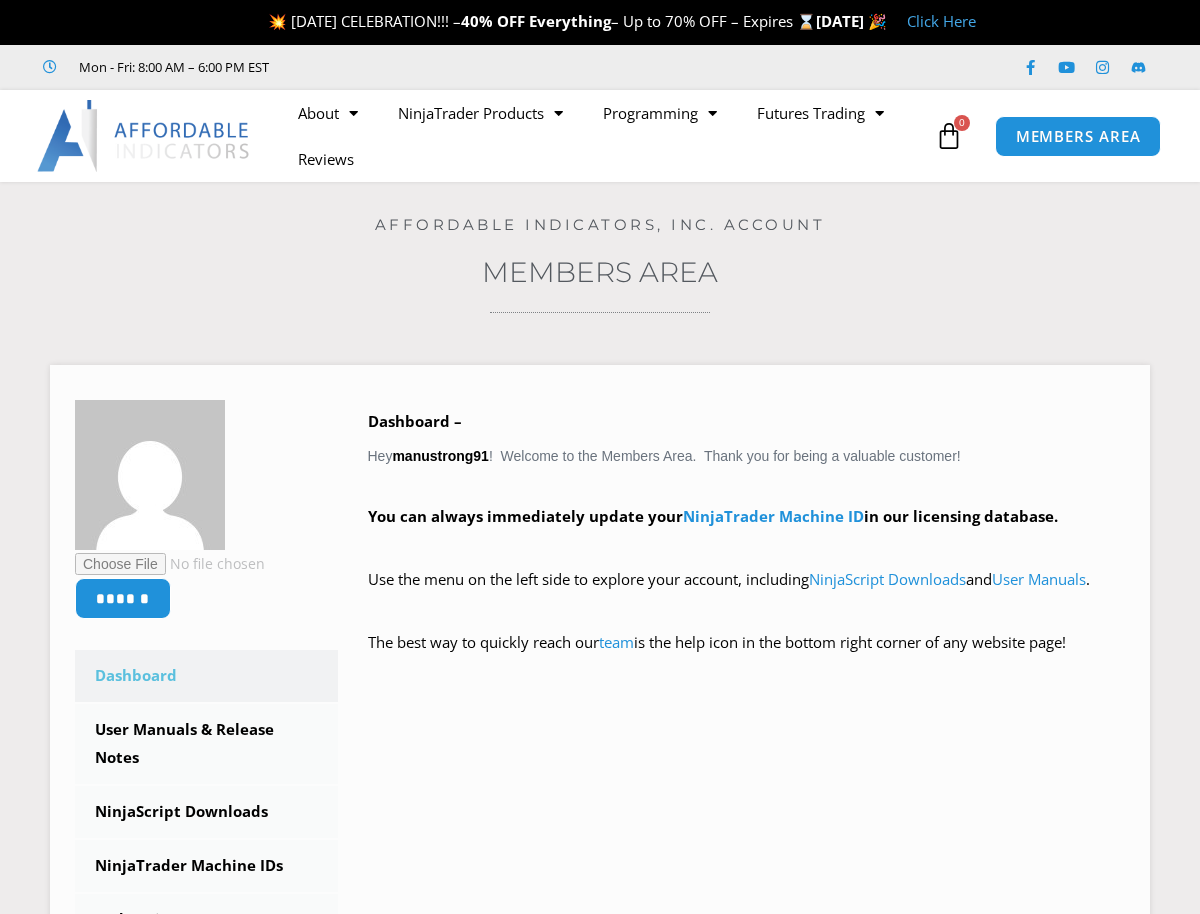 scroll, scrollTop: 0, scrollLeft: 0, axis: both 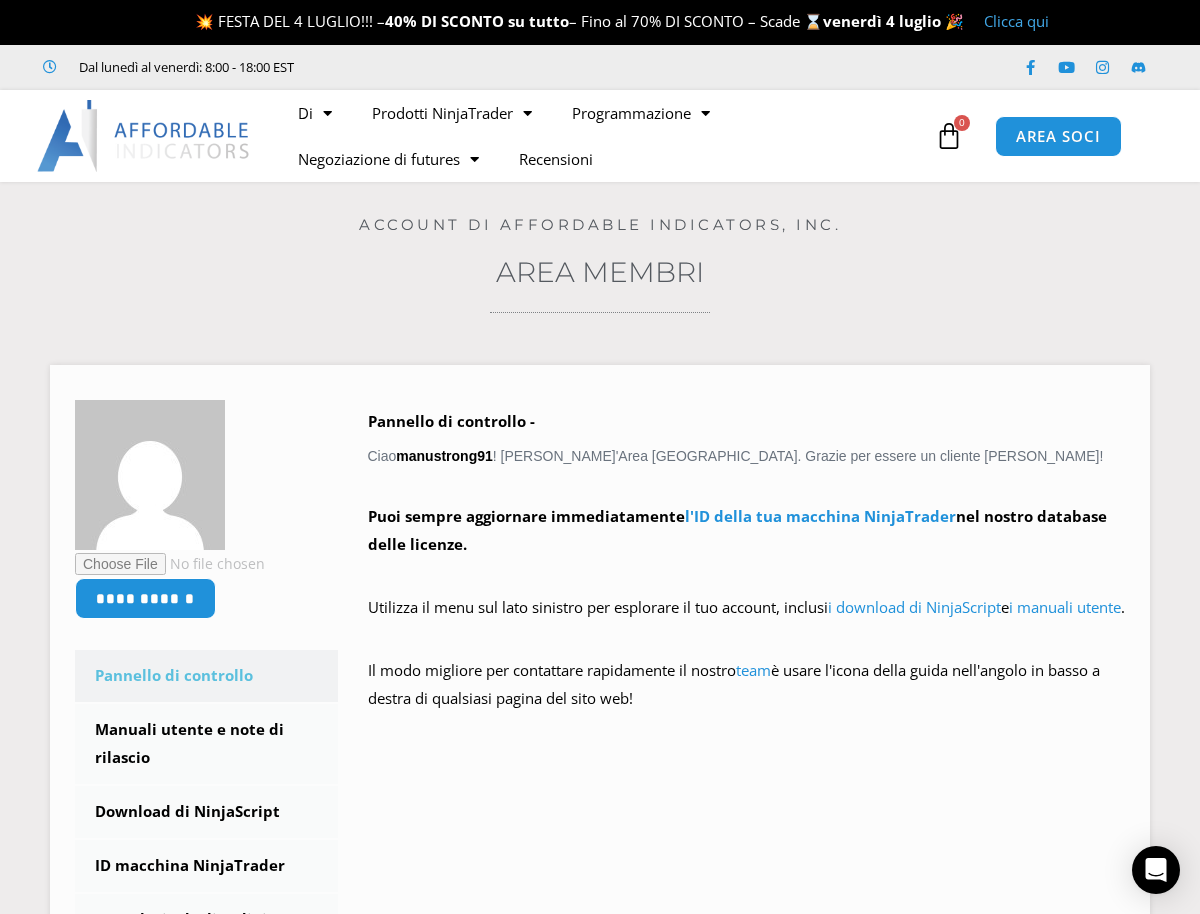 click on "Clicca qui" at bounding box center (1016, 21) 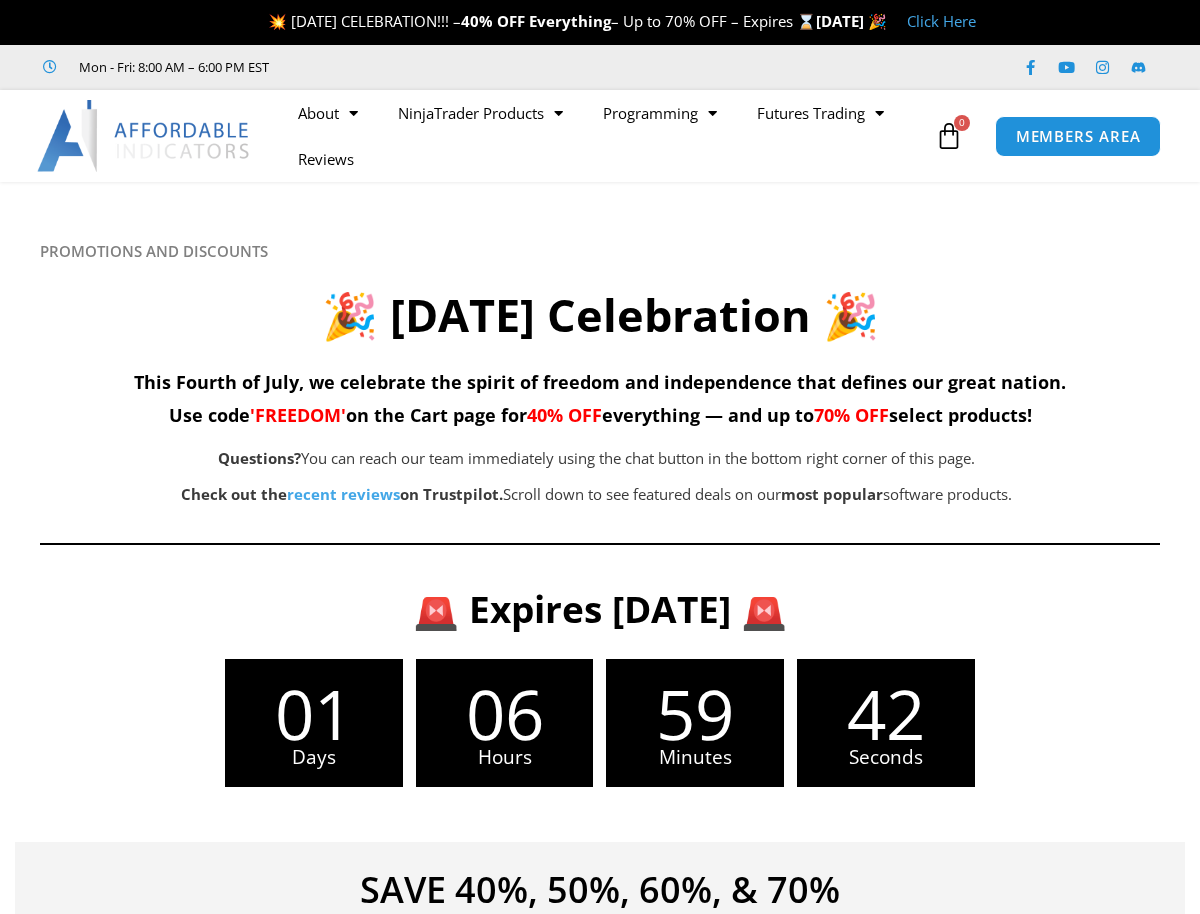 scroll, scrollTop: 0, scrollLeft: 0, axis: both 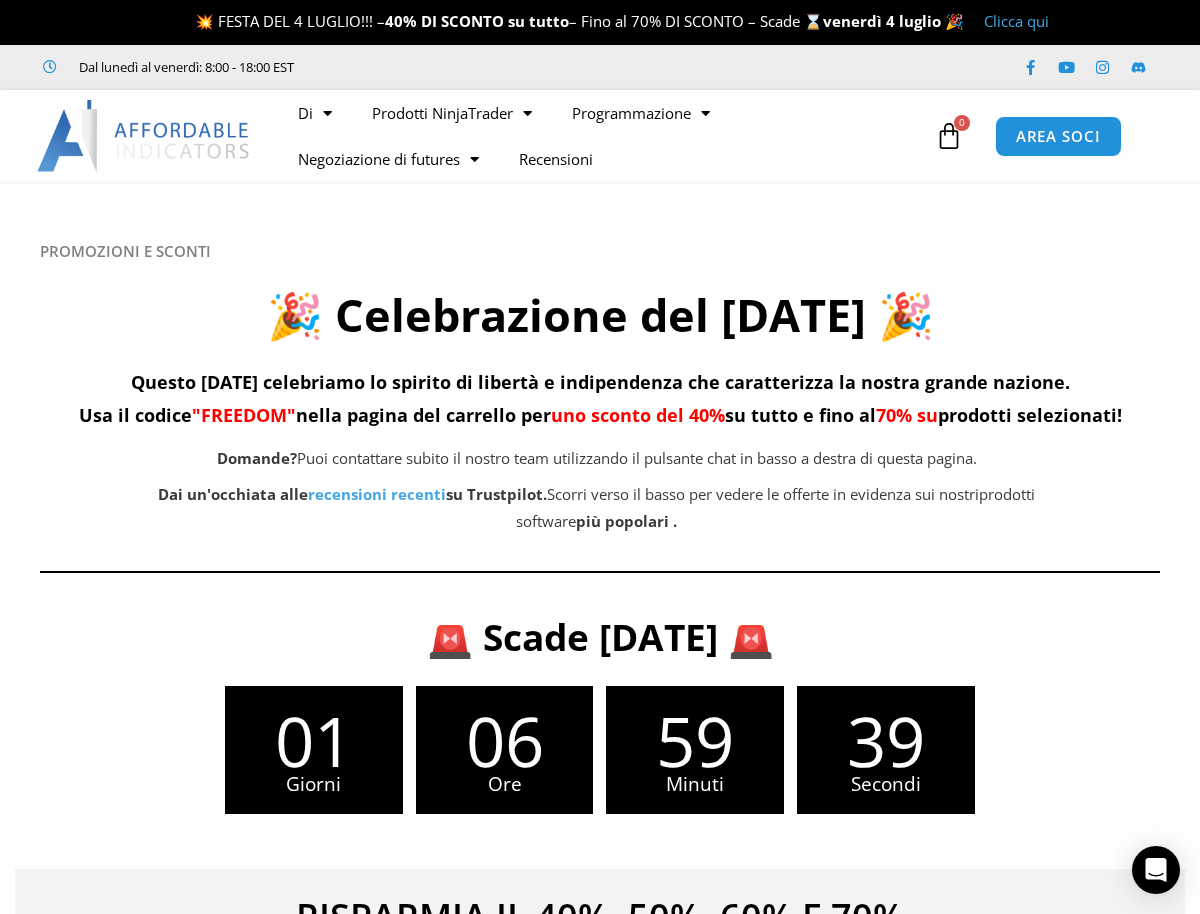 click on "Clicca qui" at bounding box center (1016, 21) 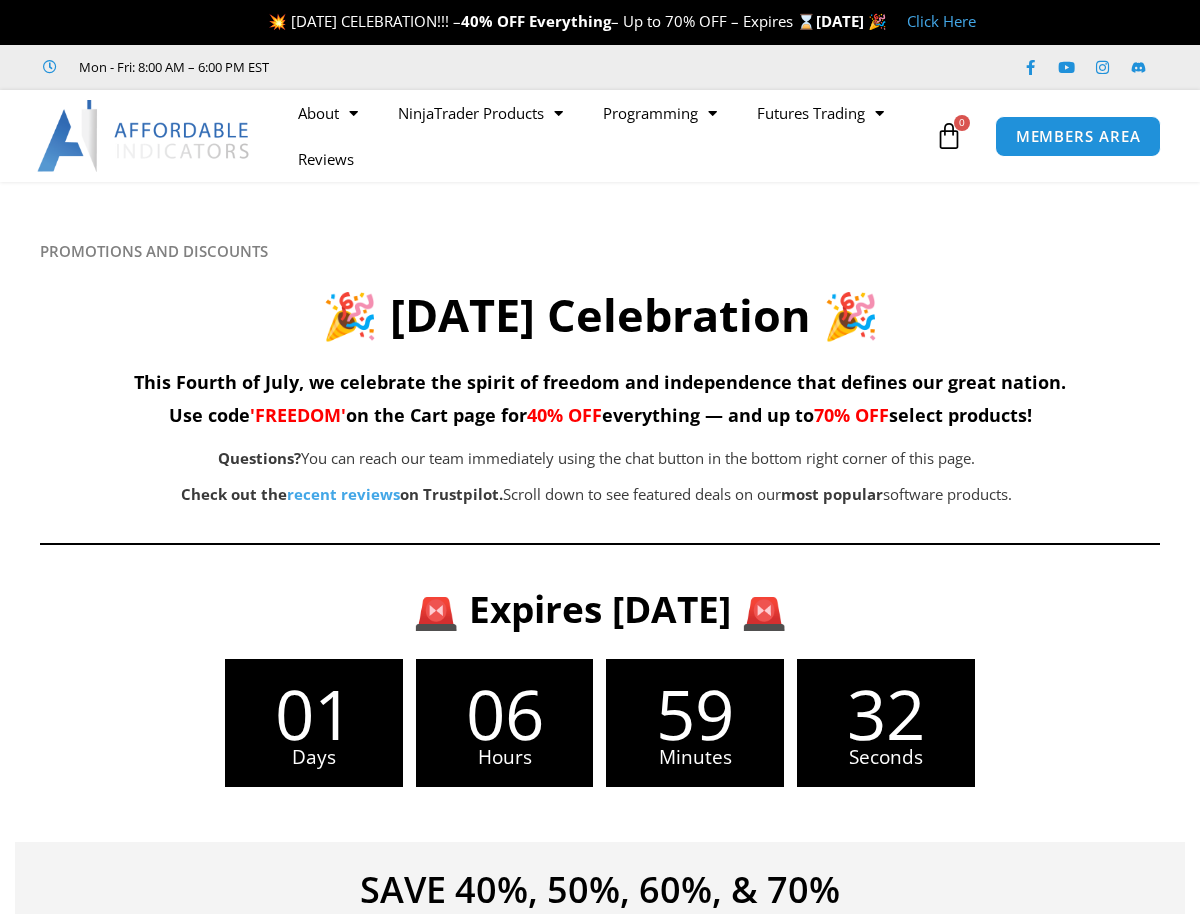scroll, scrollTop: 0, scrollLeft: 0, axis: both 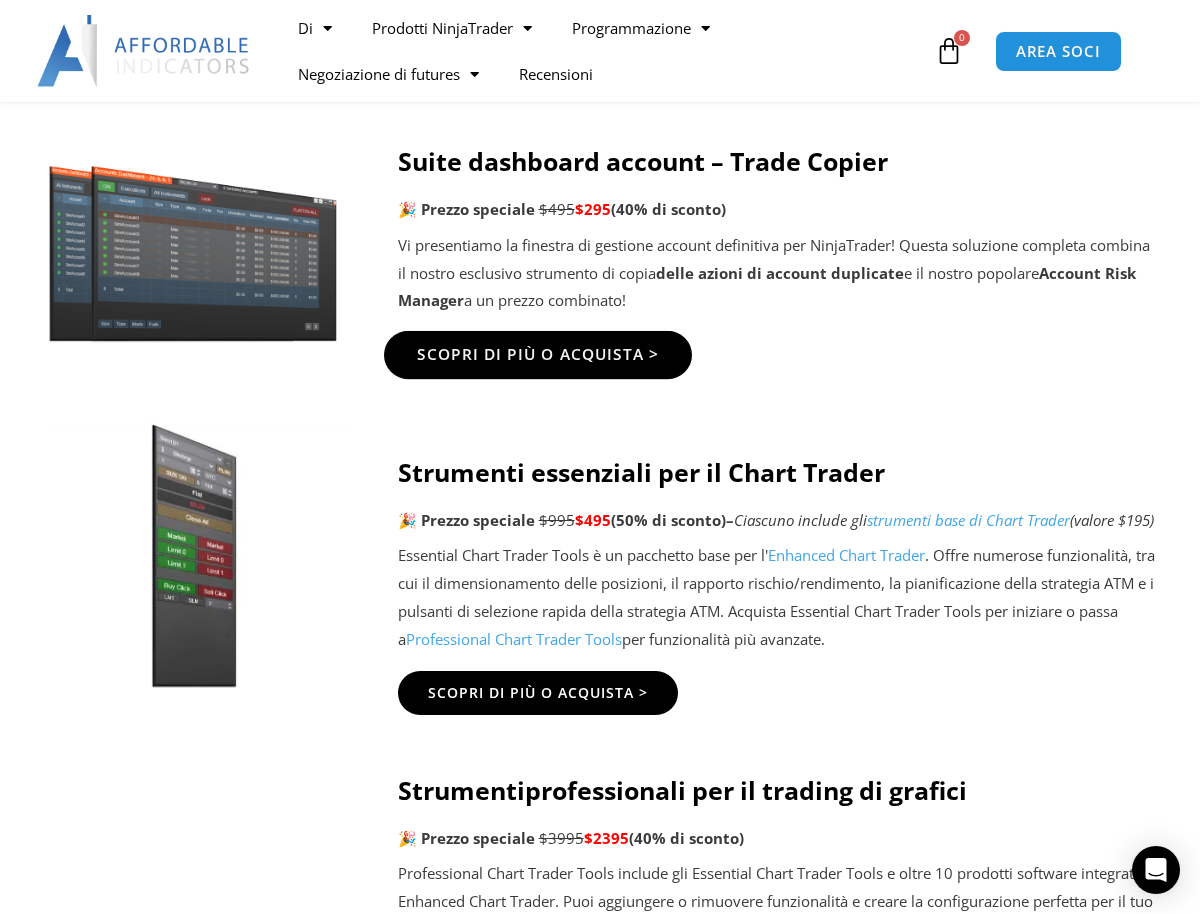 click on "Scopri di più o acquista >" at bounding box center (538, 354) 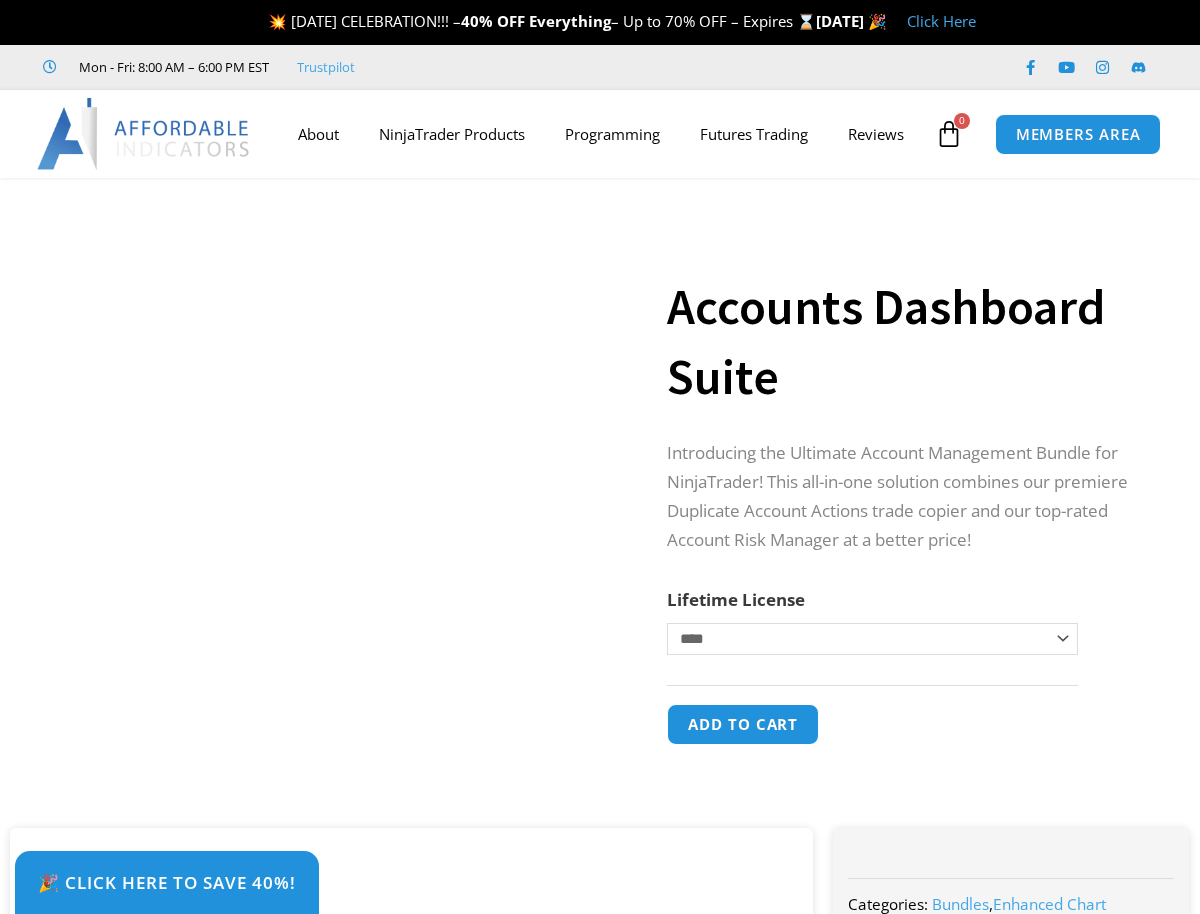 scroll, scrollTop: 0, scrollLeft: 0, axis: both 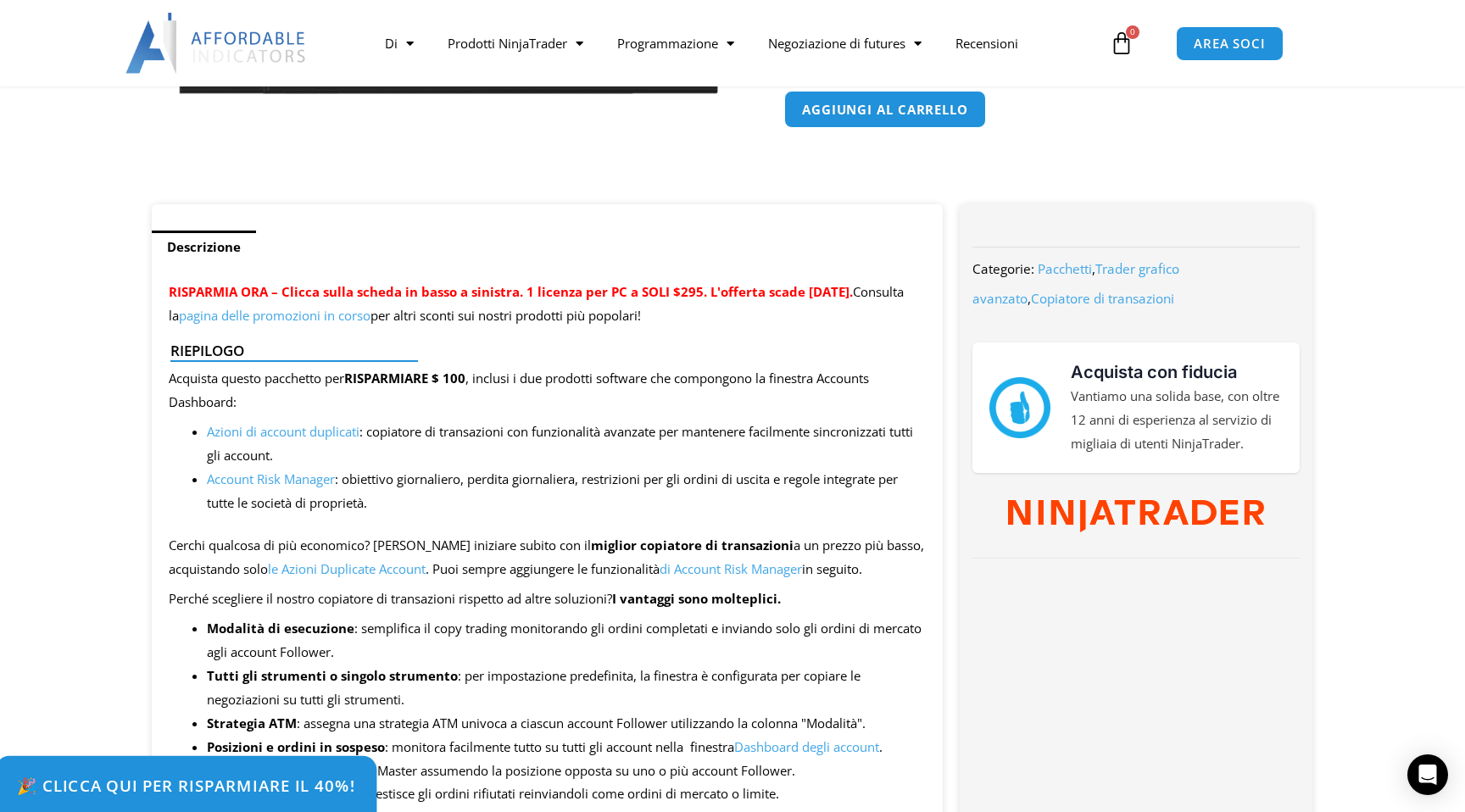 click on "🎉 Clicca qui per risparmiare il 40%!" at bounding box center [186, 785] 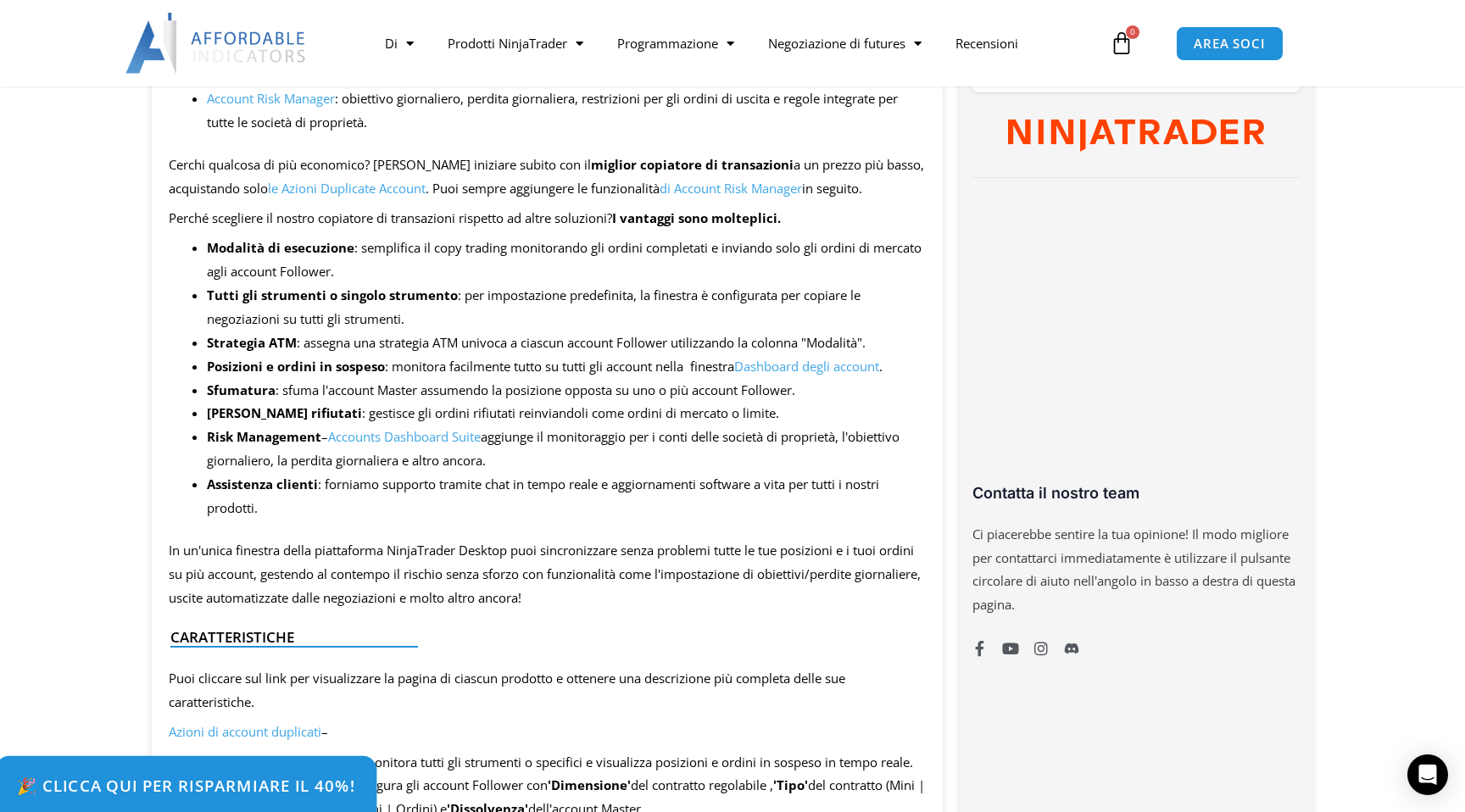 scroll, scrollTop: 900, scrollLeft: 0, axis: vertical 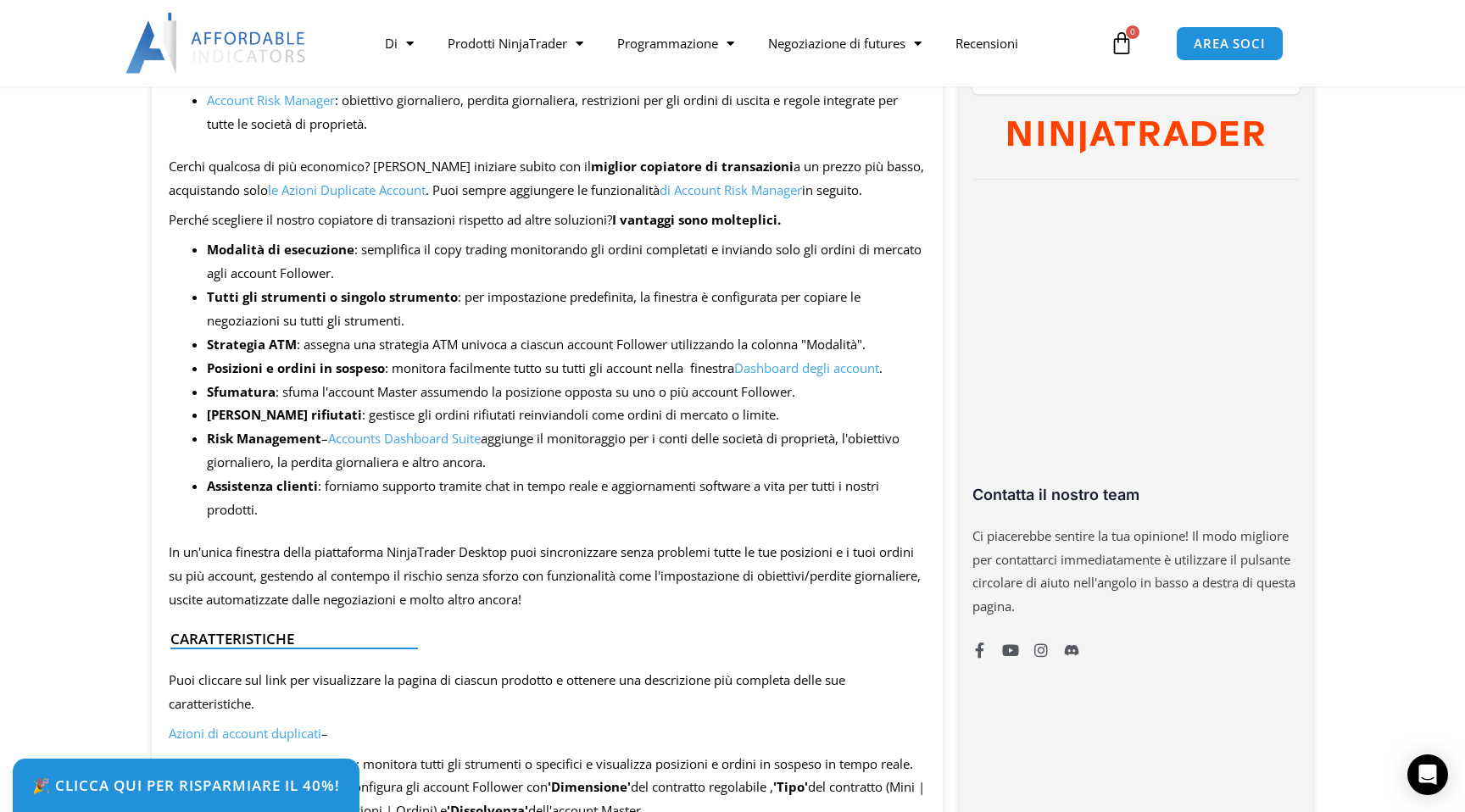 click on "le Azioni Duplicate Account" at bounding box center (347, 190) 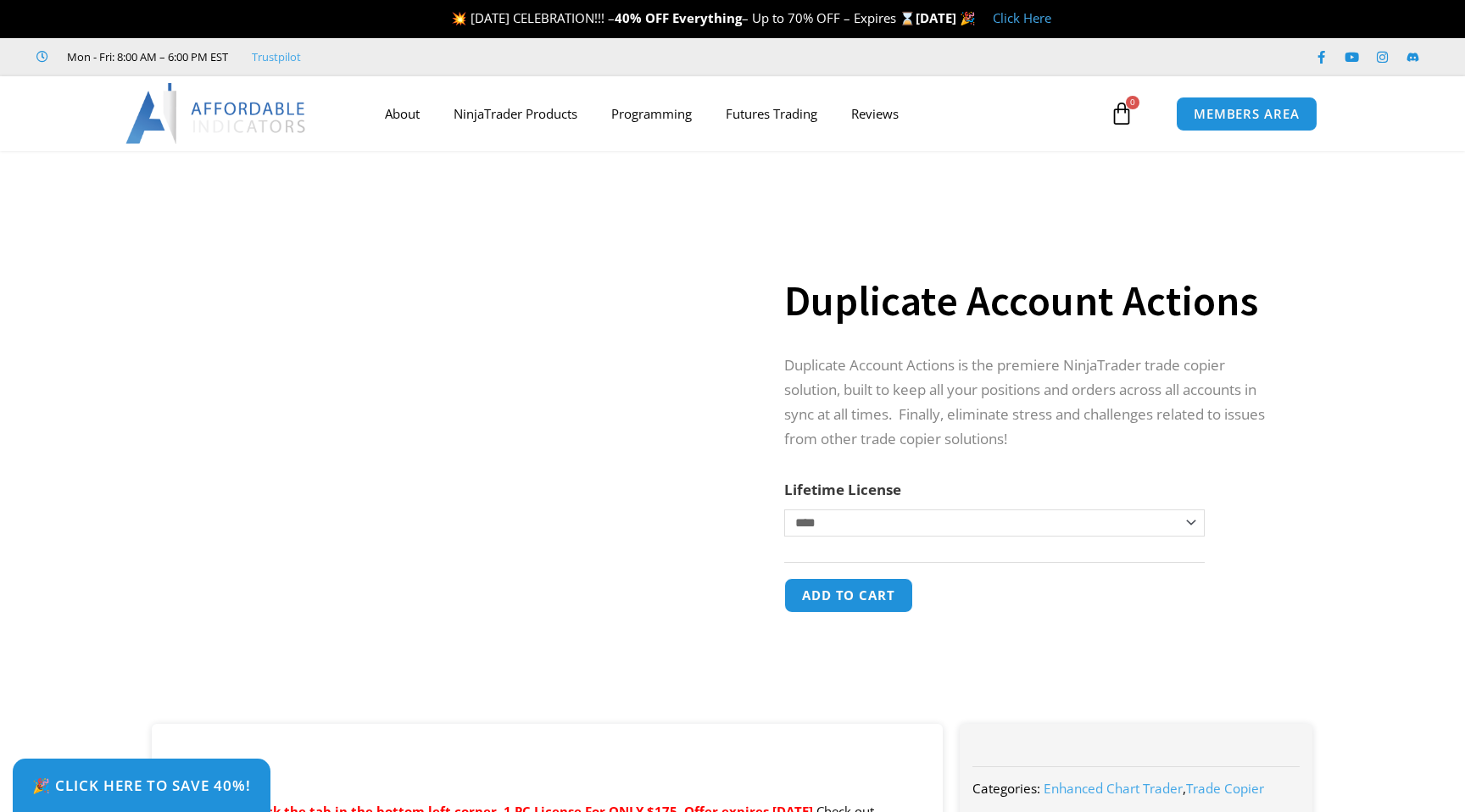 scroll, scrollTop: 0, scrollLeft: 0, axis: both 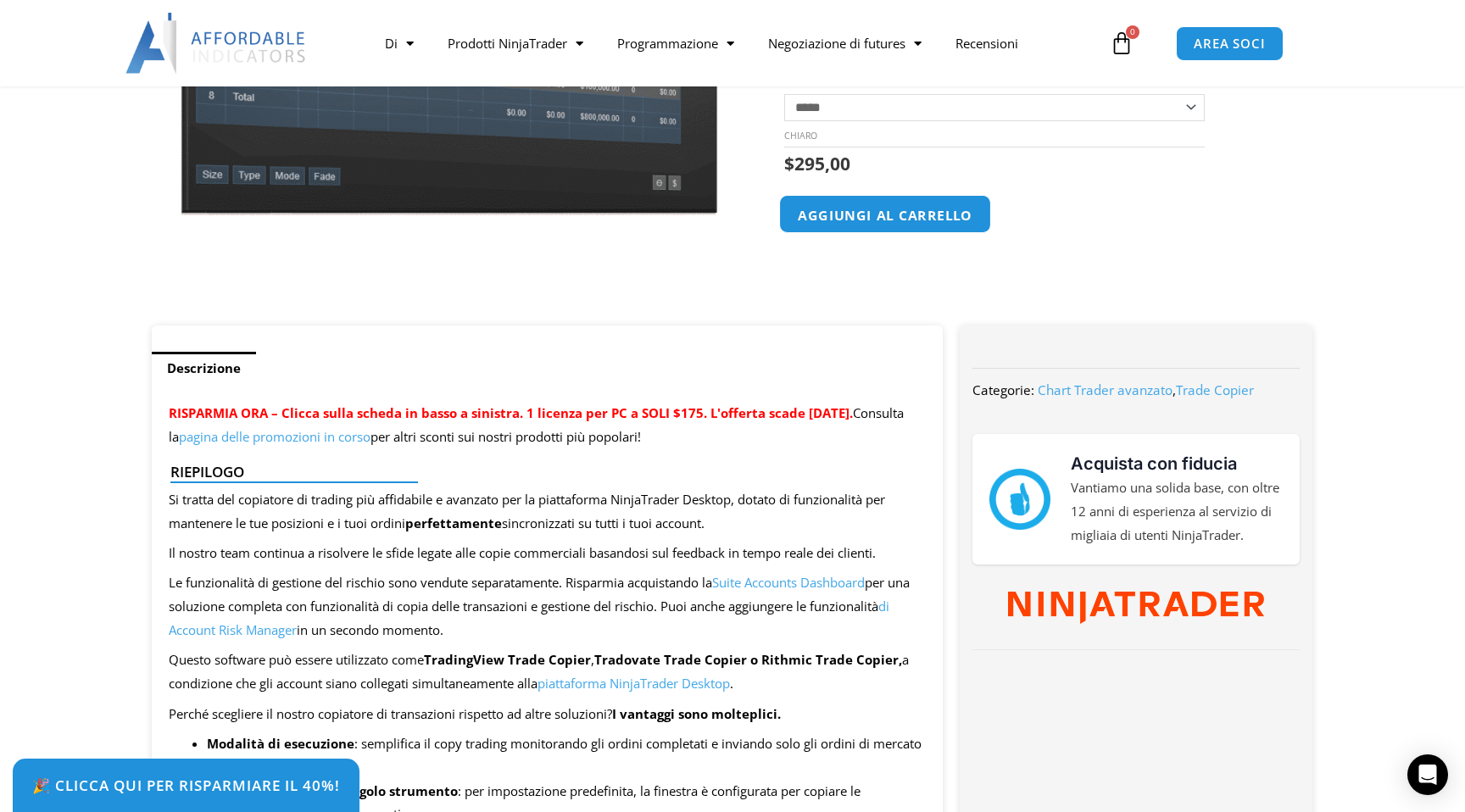 click on "Aggiungi al carrello" 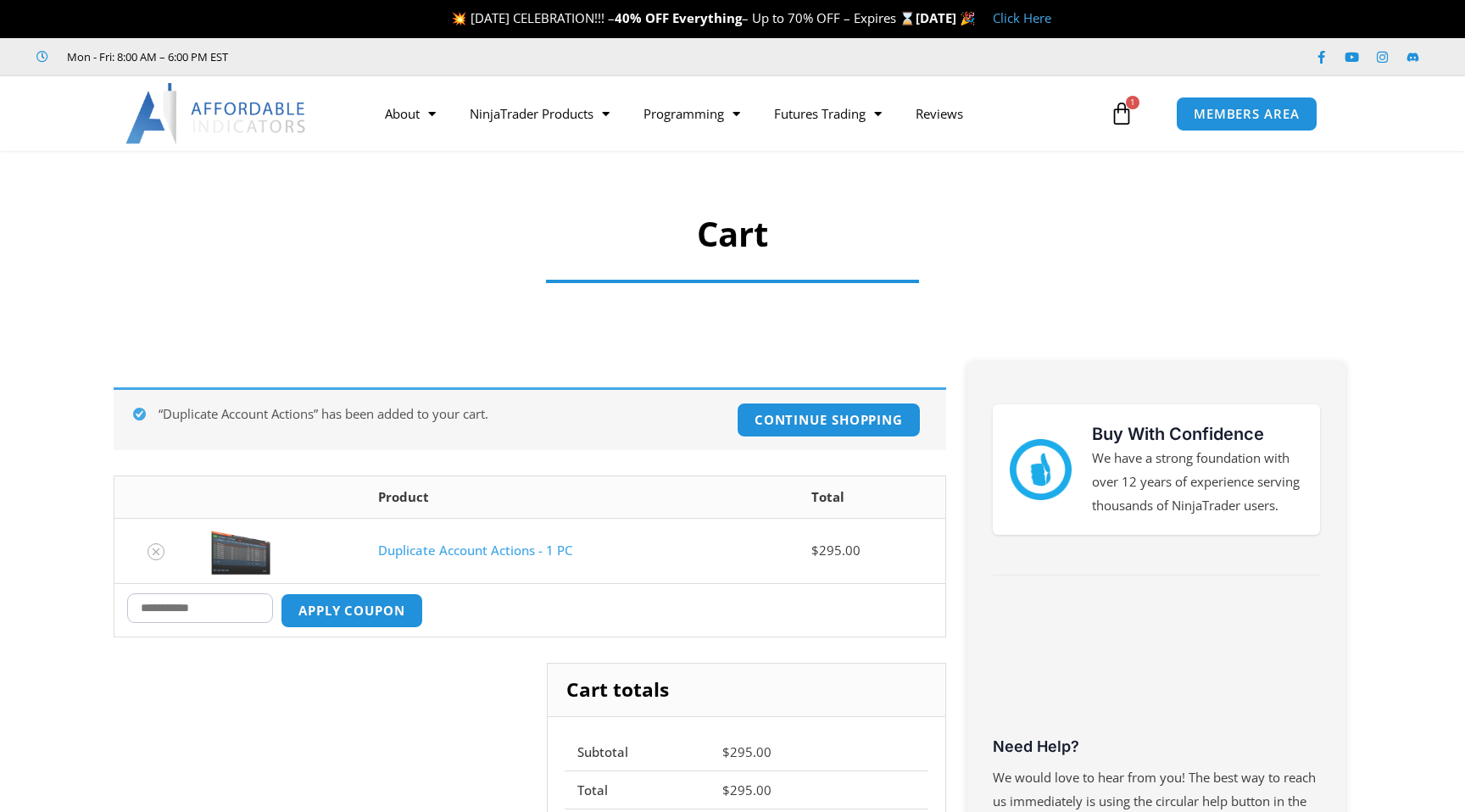 scroll, scrollTop: 0, scrollLeft: 0, axis: both 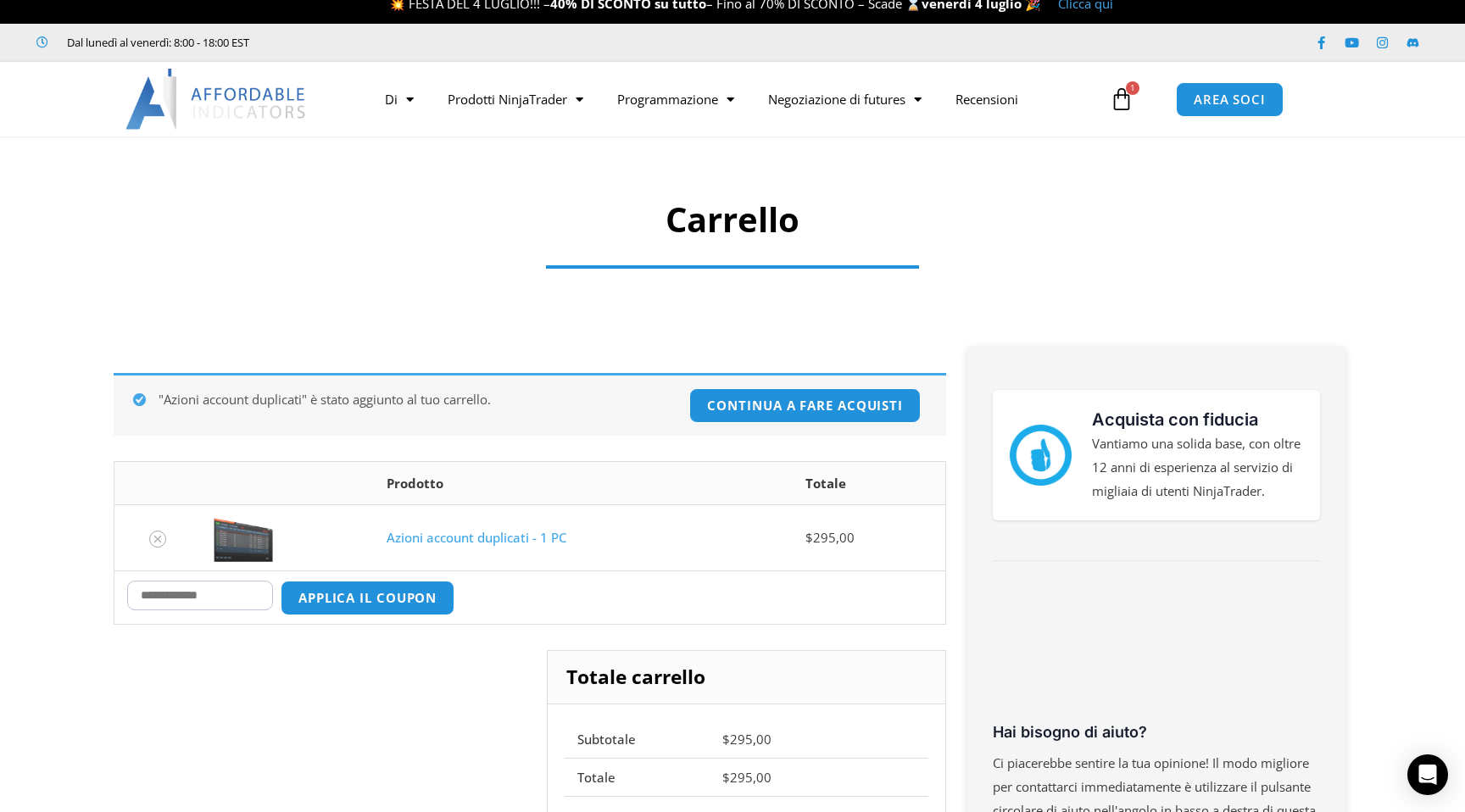 click on "Buono:" at bounding box center [200, 595] 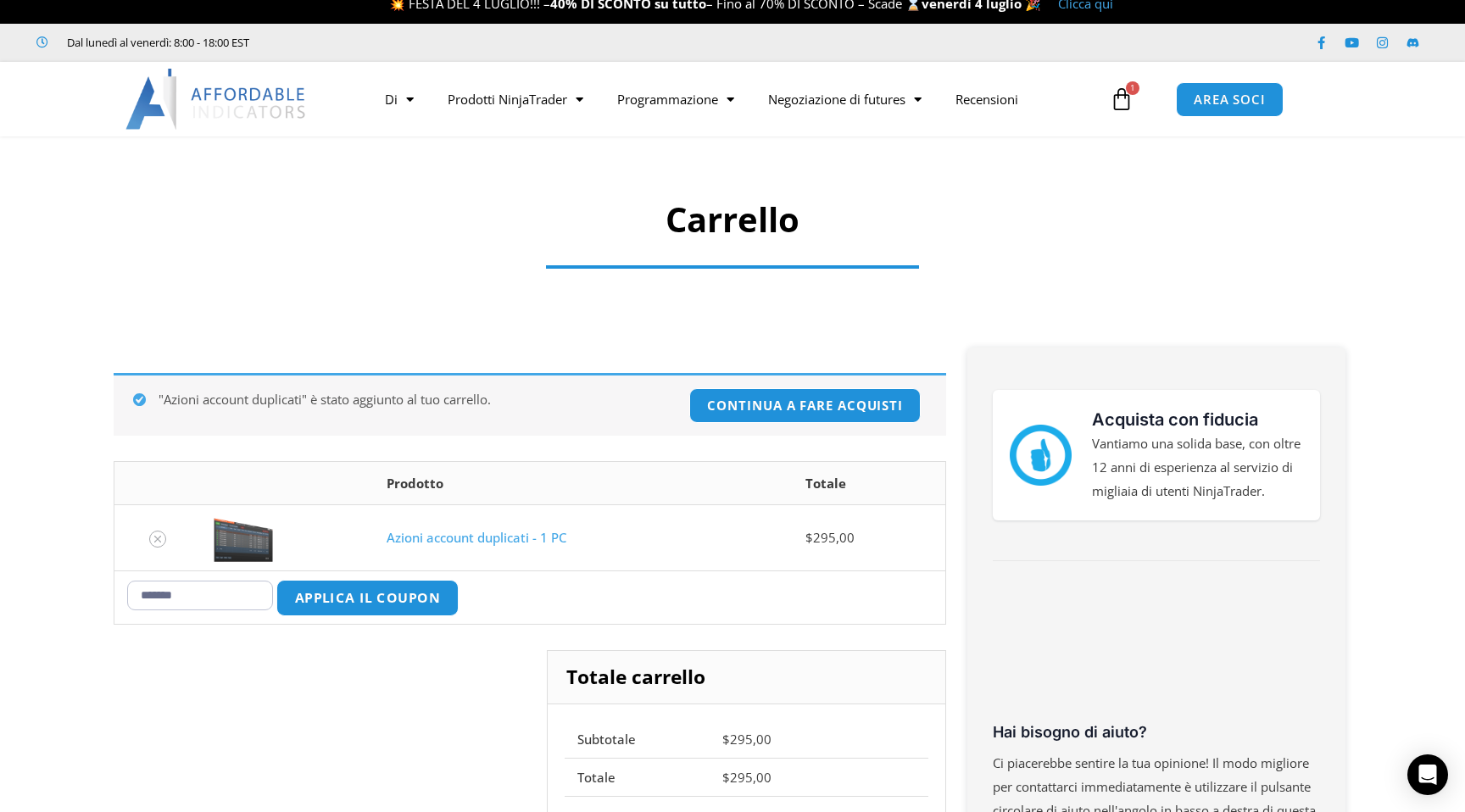 type on "*******" 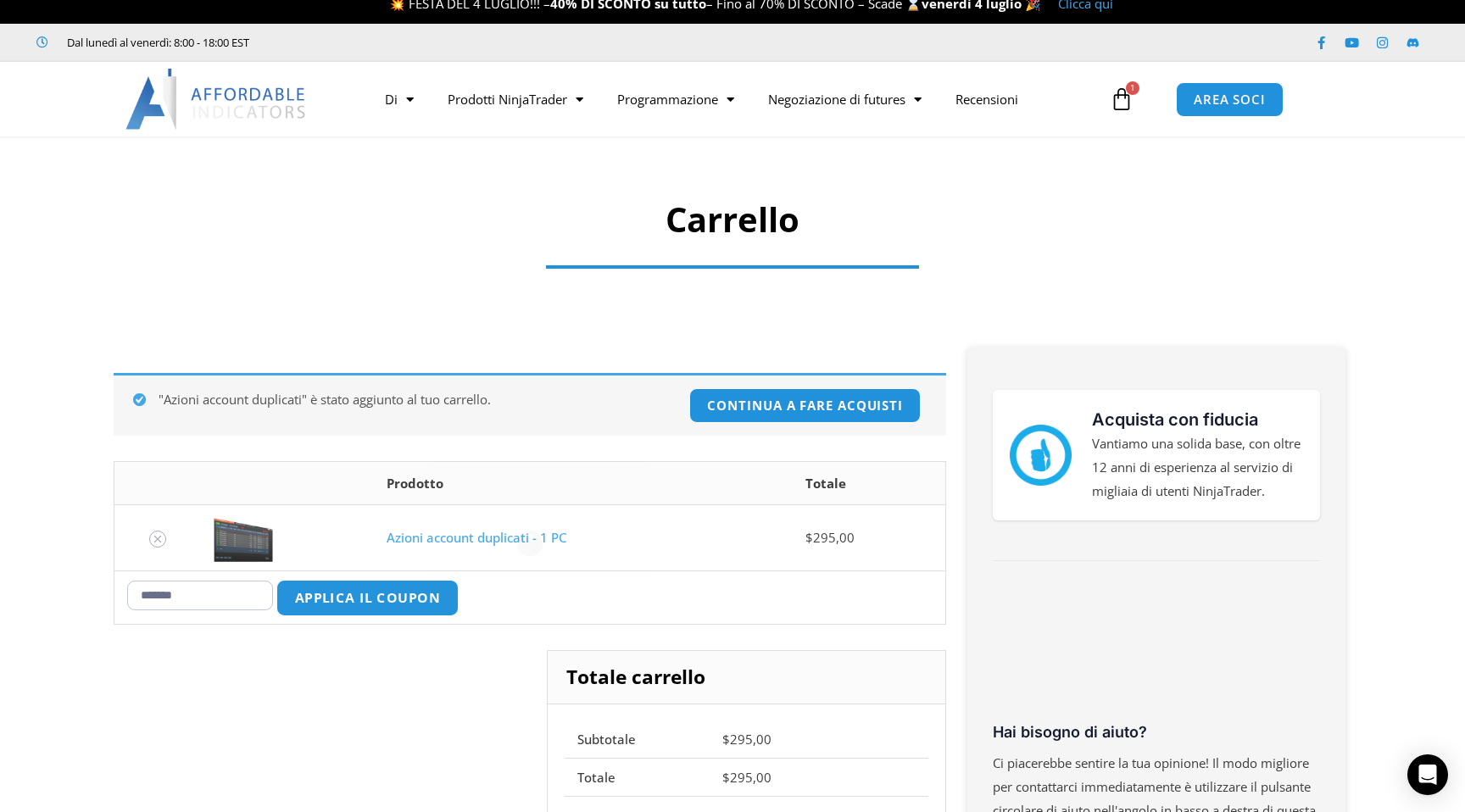 click at bounding box center [530, 542] 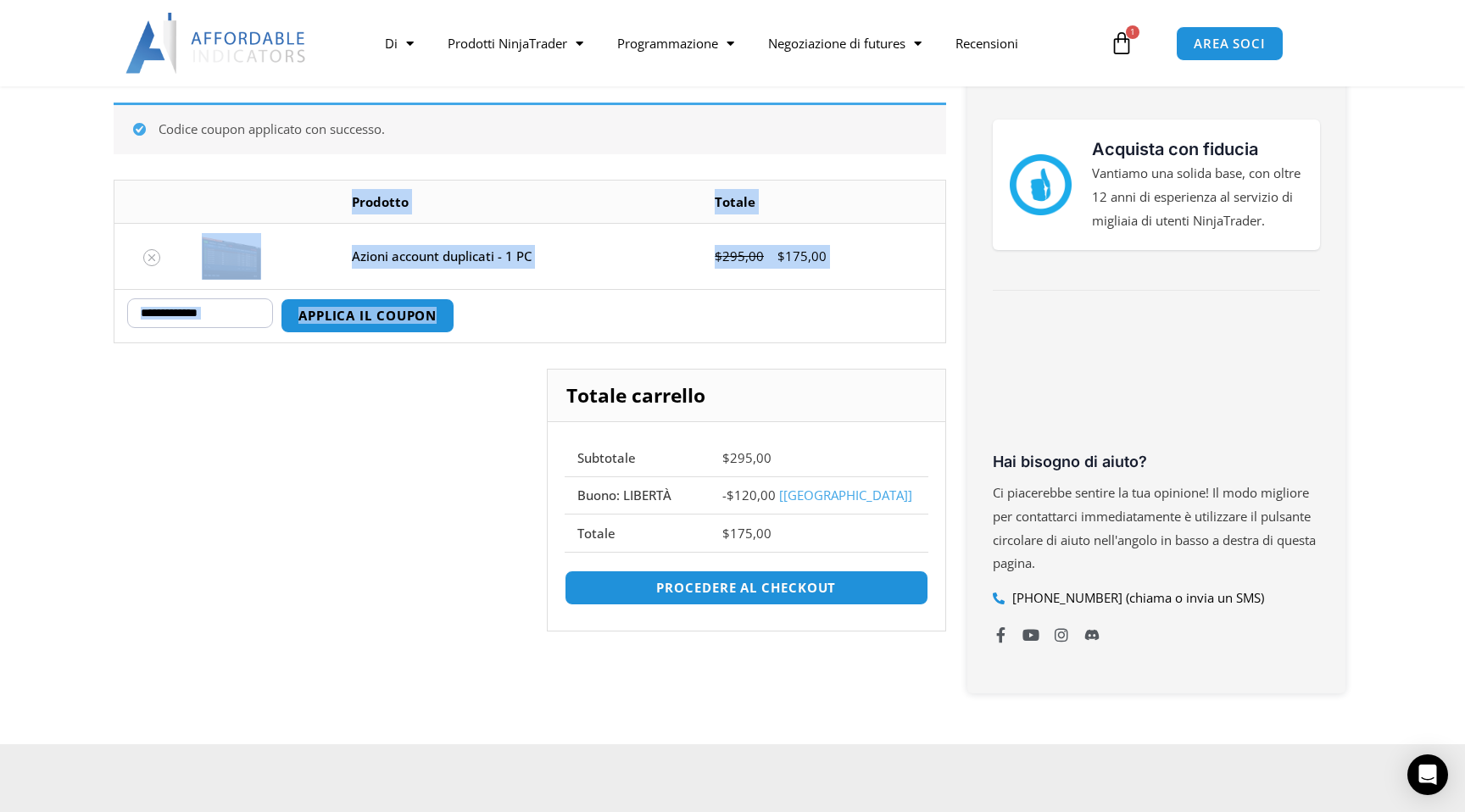 scroll, scrollTop: 303, scrollLeft: 0, axis: vertical 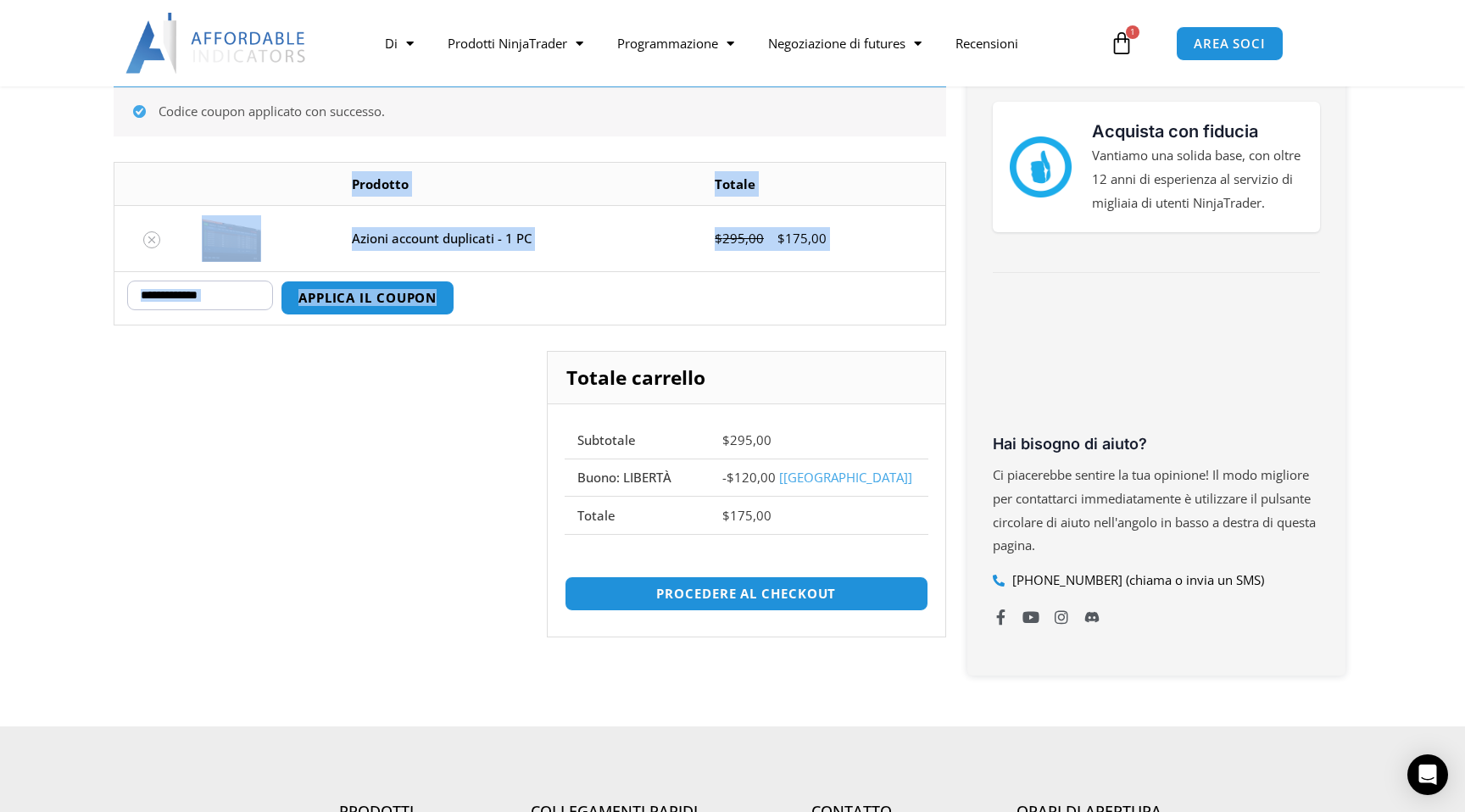 click on "Buono:" at bounding box center [200, 295] 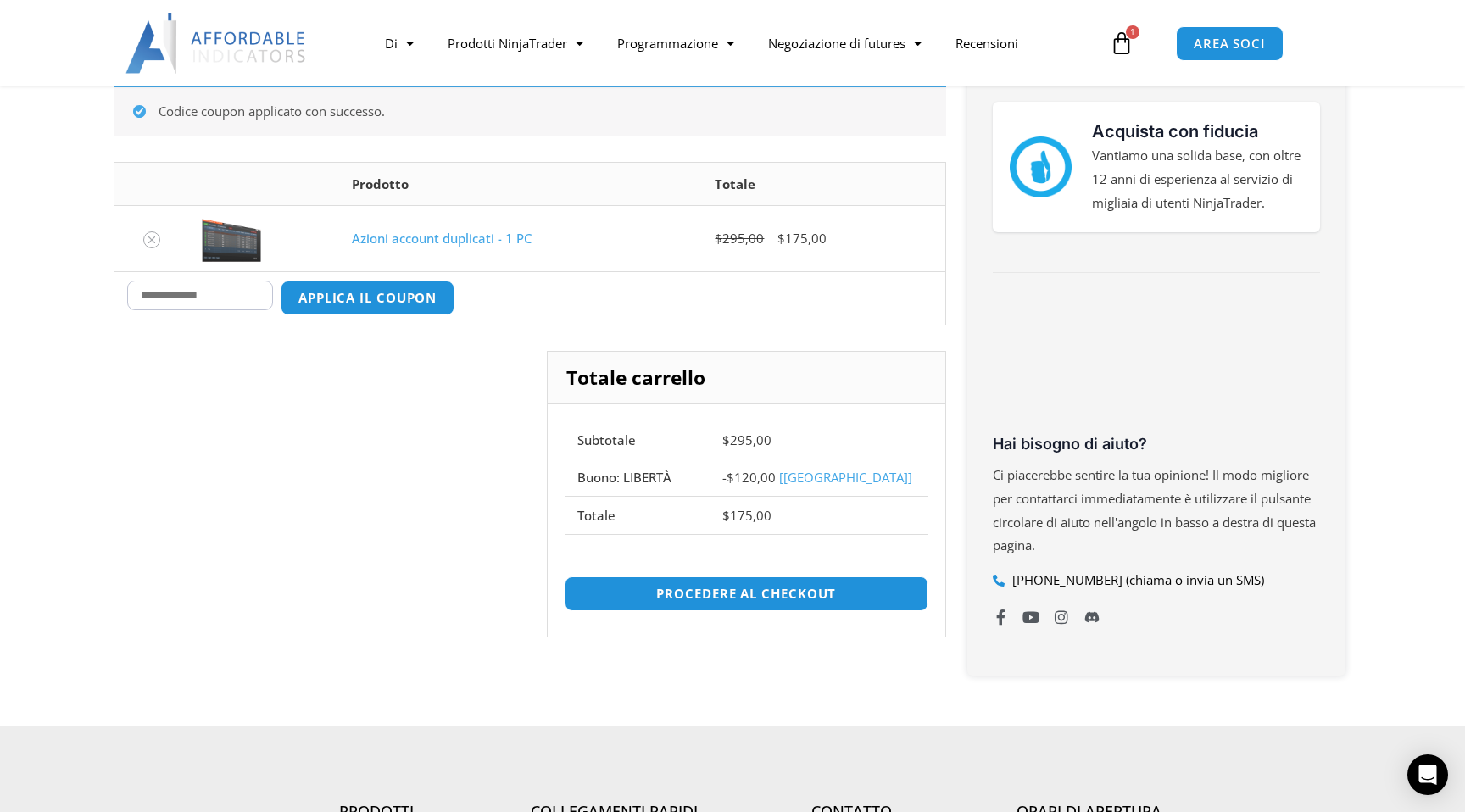 click on "Buono:" at bounding box center [200, 295] 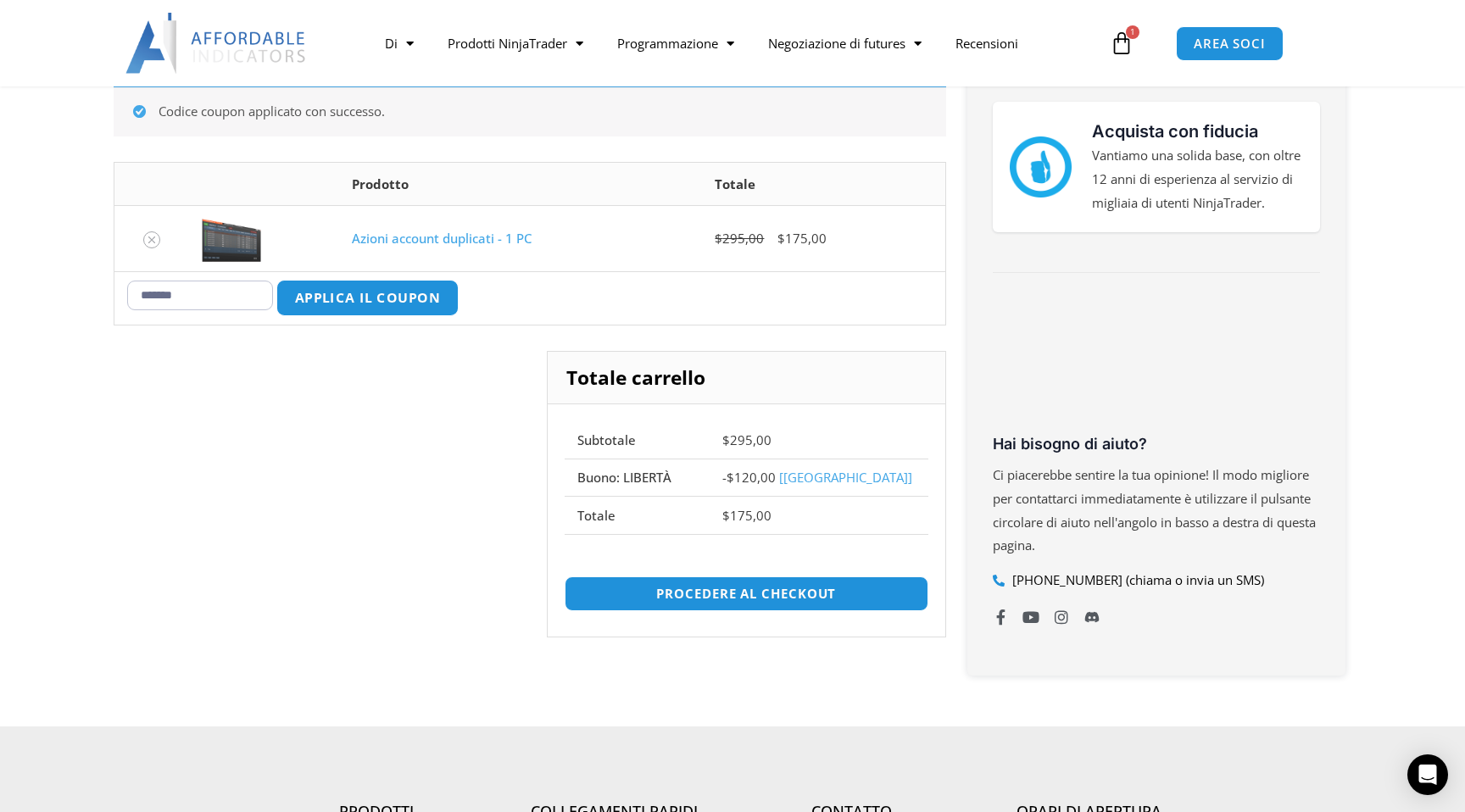 type on "*******" 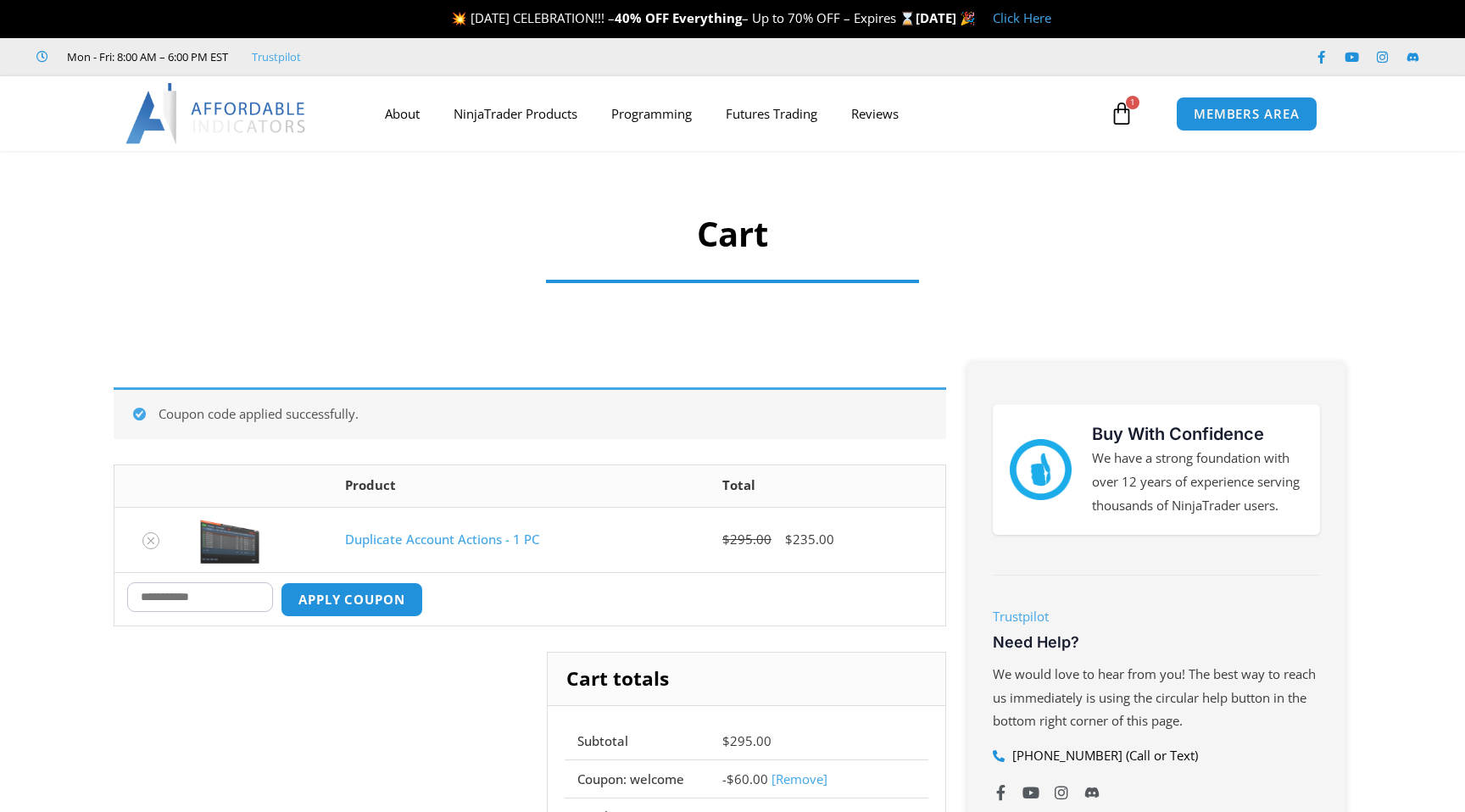 scroll, scrollTop: 0, scrollLeft: 0, axis: both 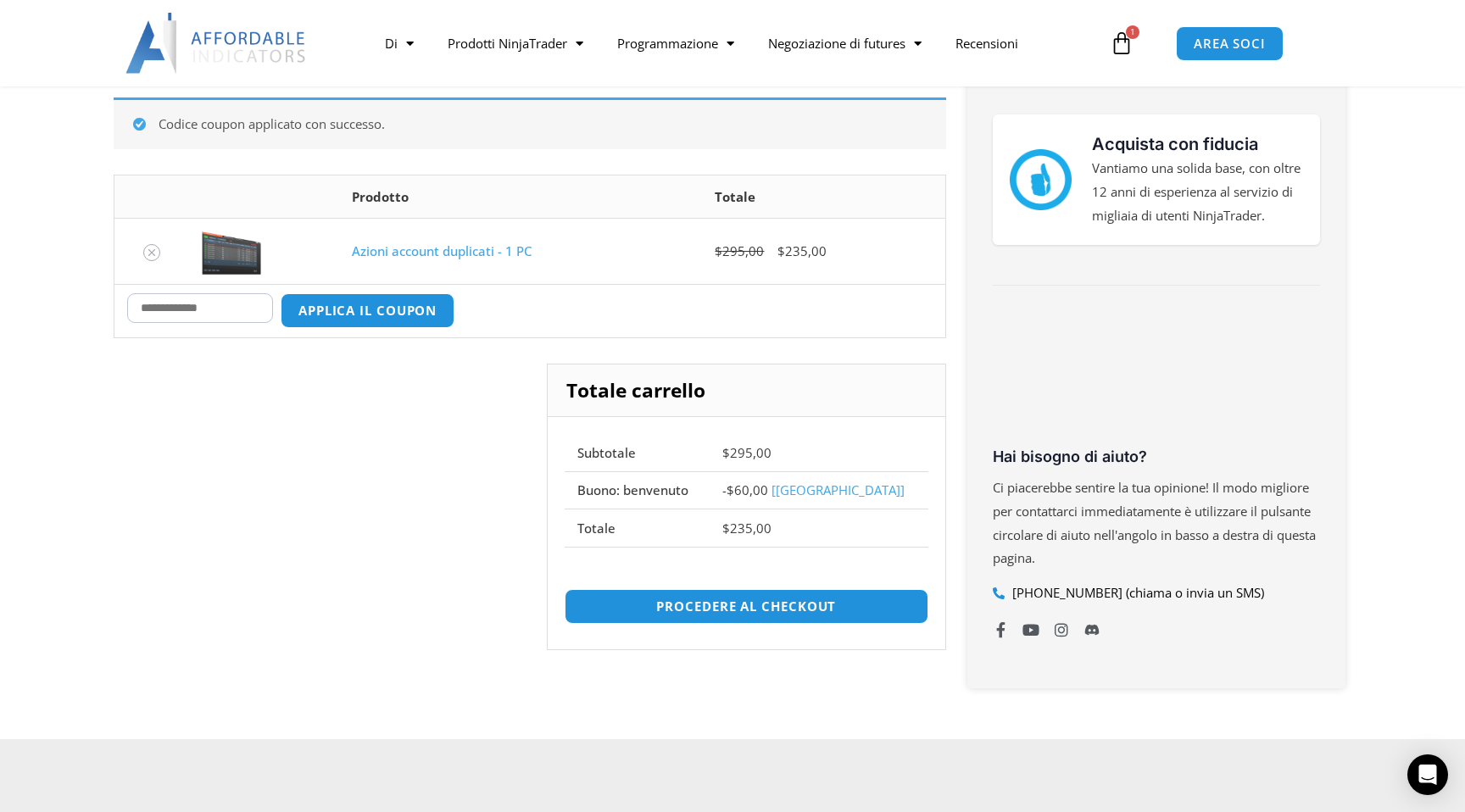 click on "Buono:" at bounding box center (200, 308) 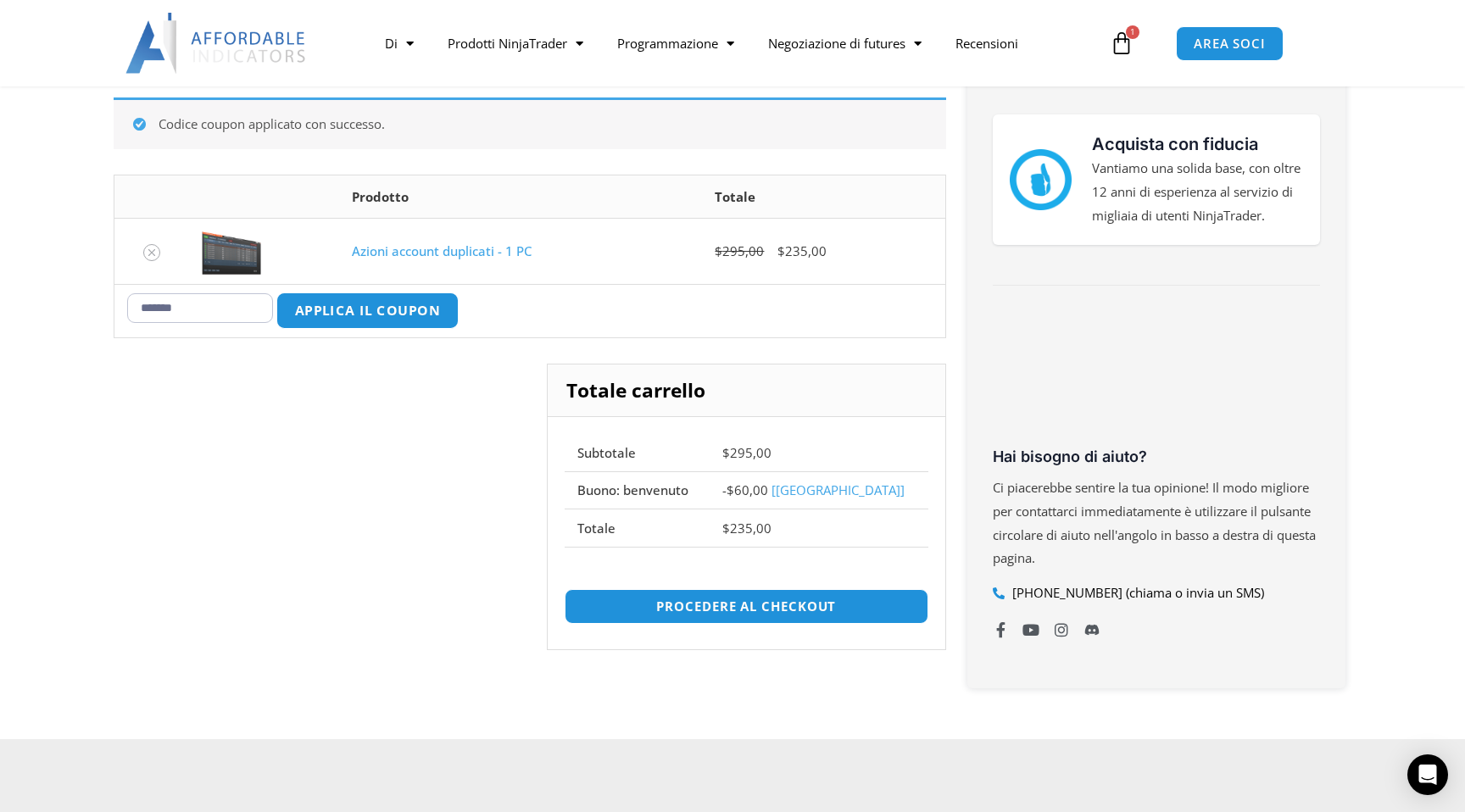 type on "*******" 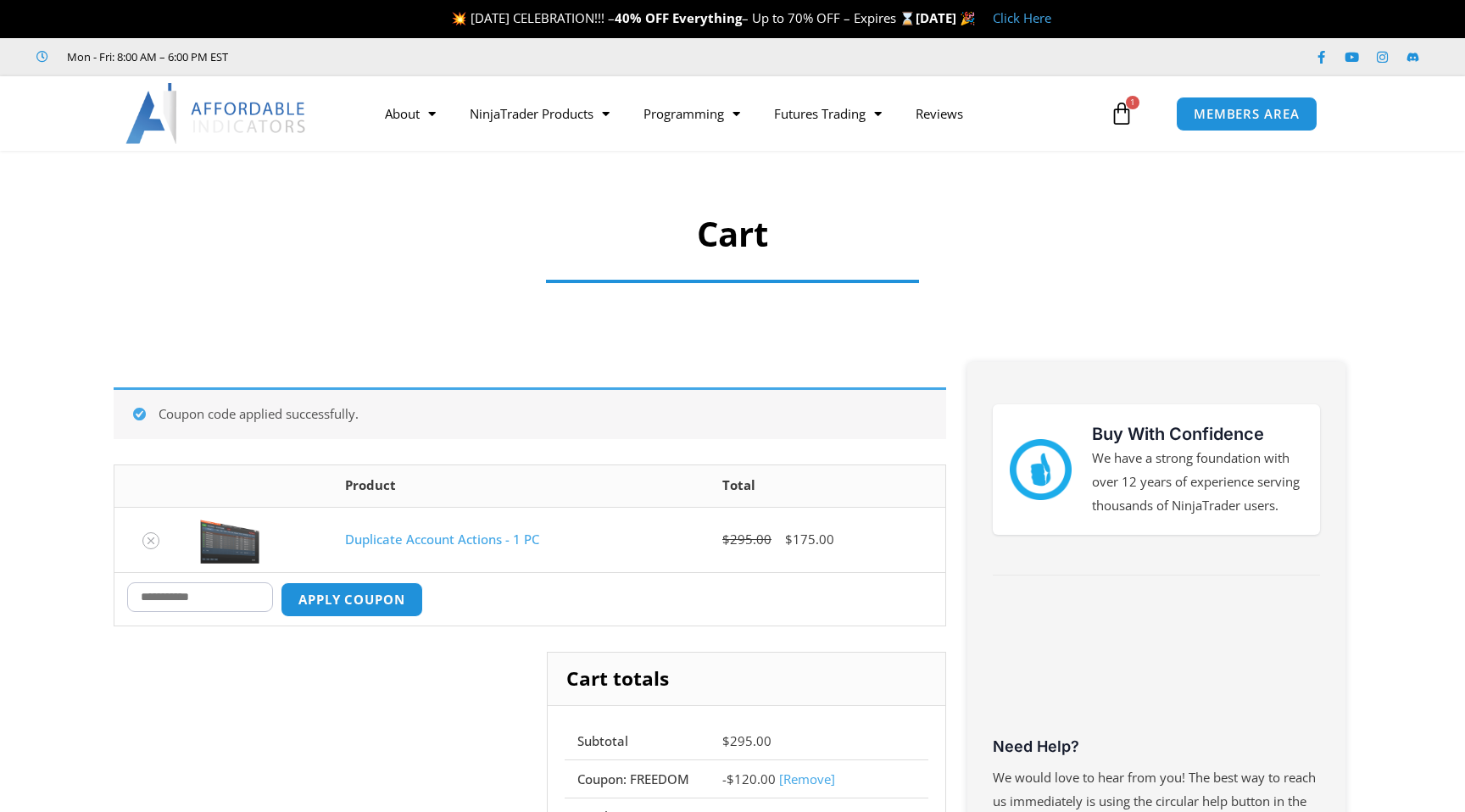 scroll, scrollTop: 0, scrollLeft: 0, axis: both 